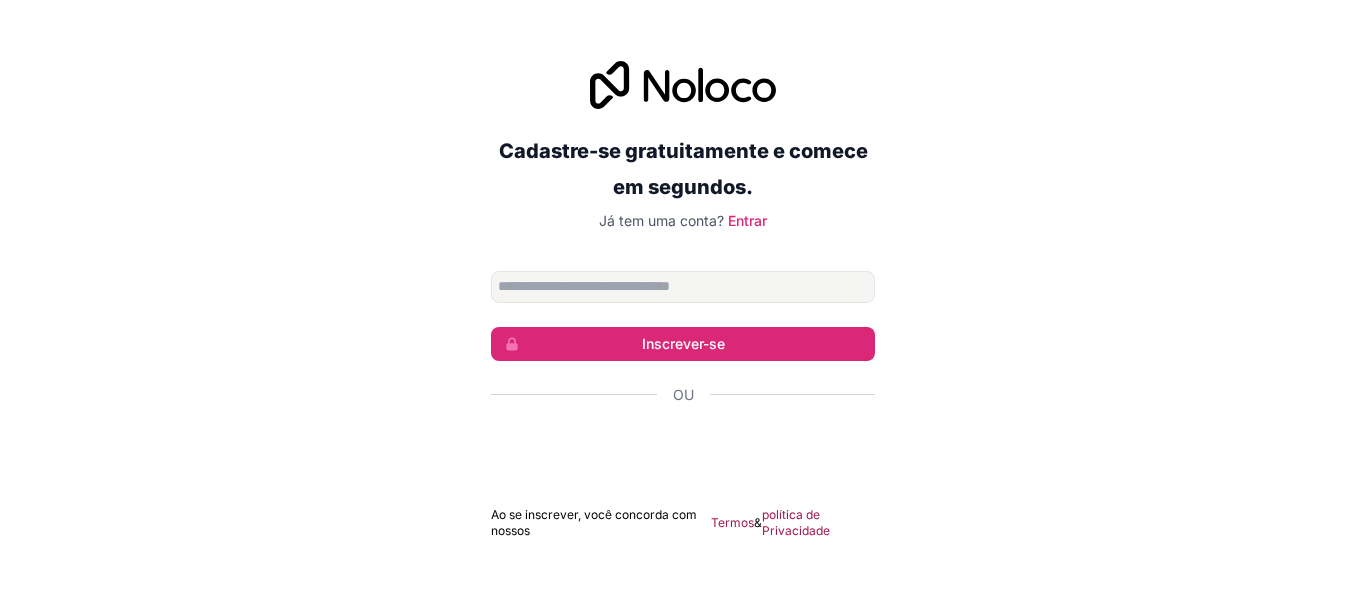 scroll, scrollTop: 0, scrollLeft: 0, axis: both 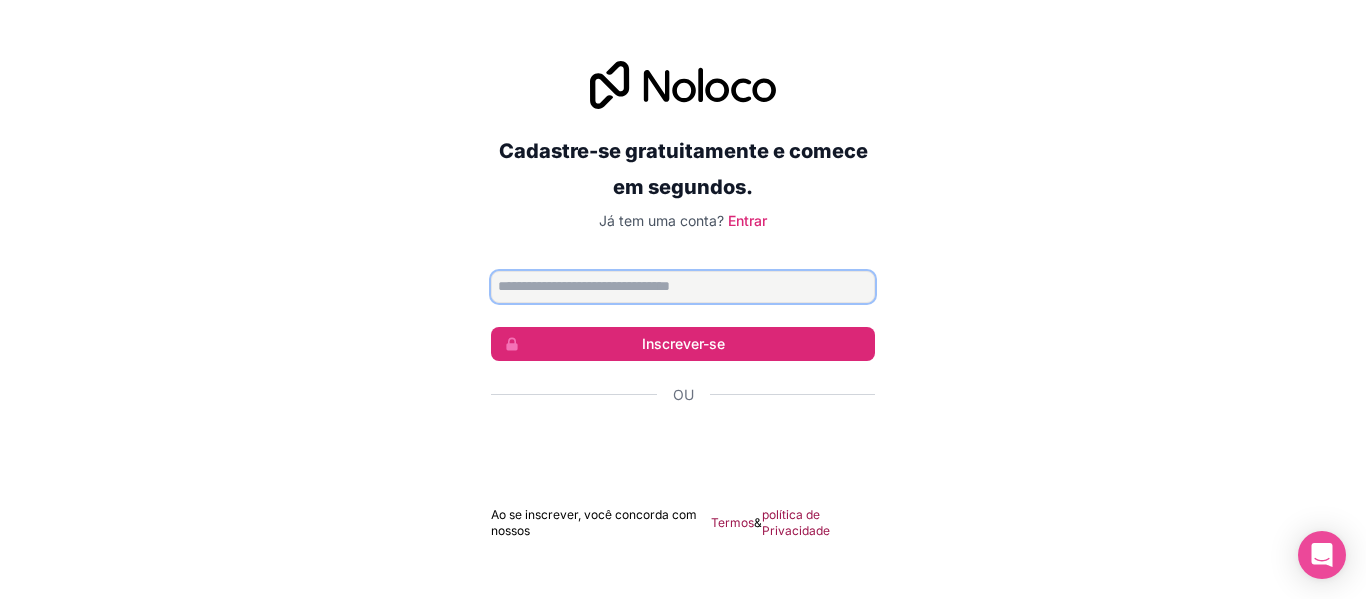 click at bounding box center [683, 287] 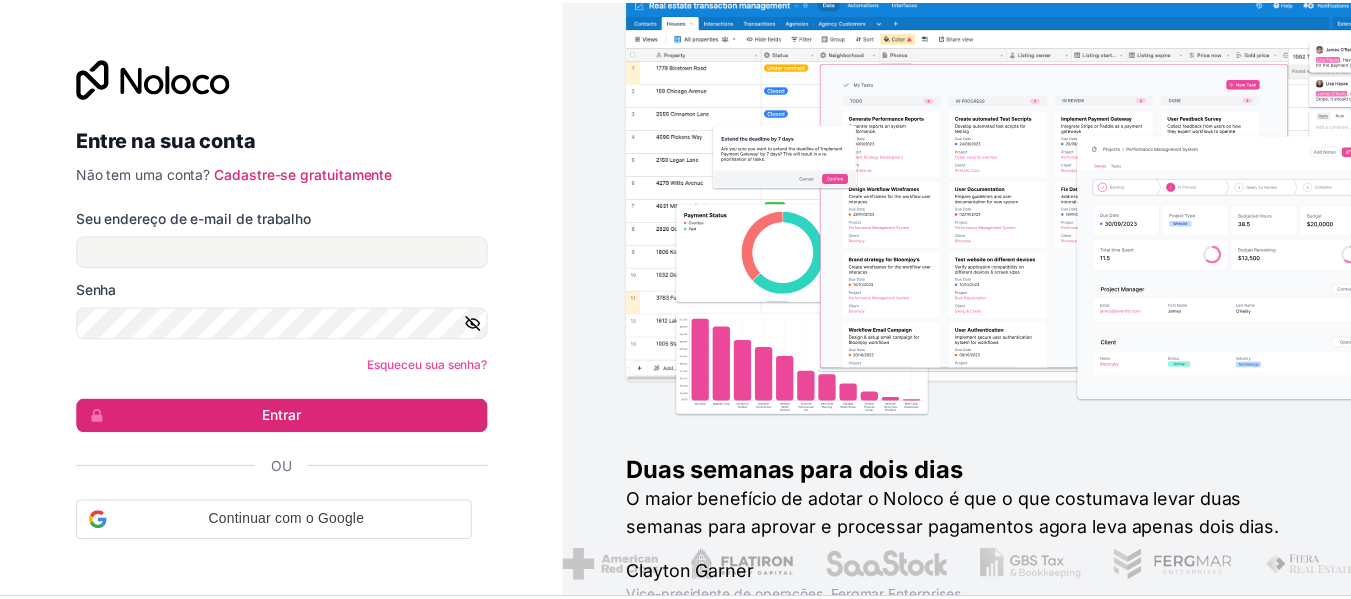 scroll, scrollTop: 0, scrollLeft: 0, axis: both 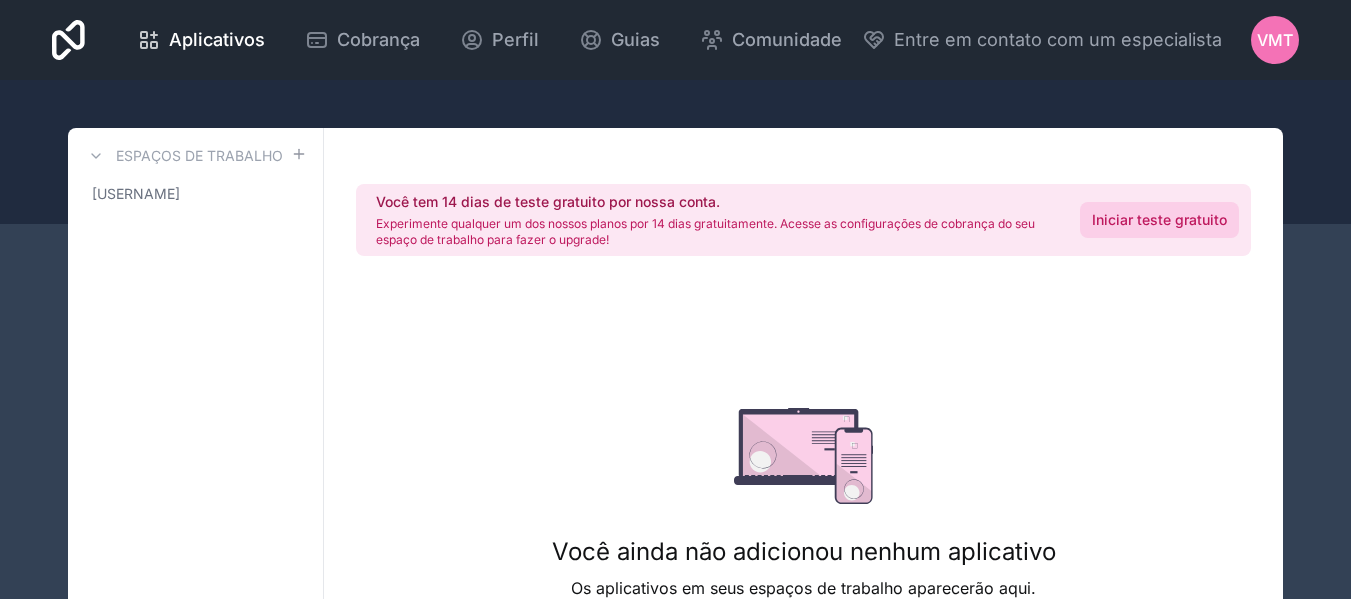 click on "Iniciar teste gratuito" at bounding box center [1159, 219] 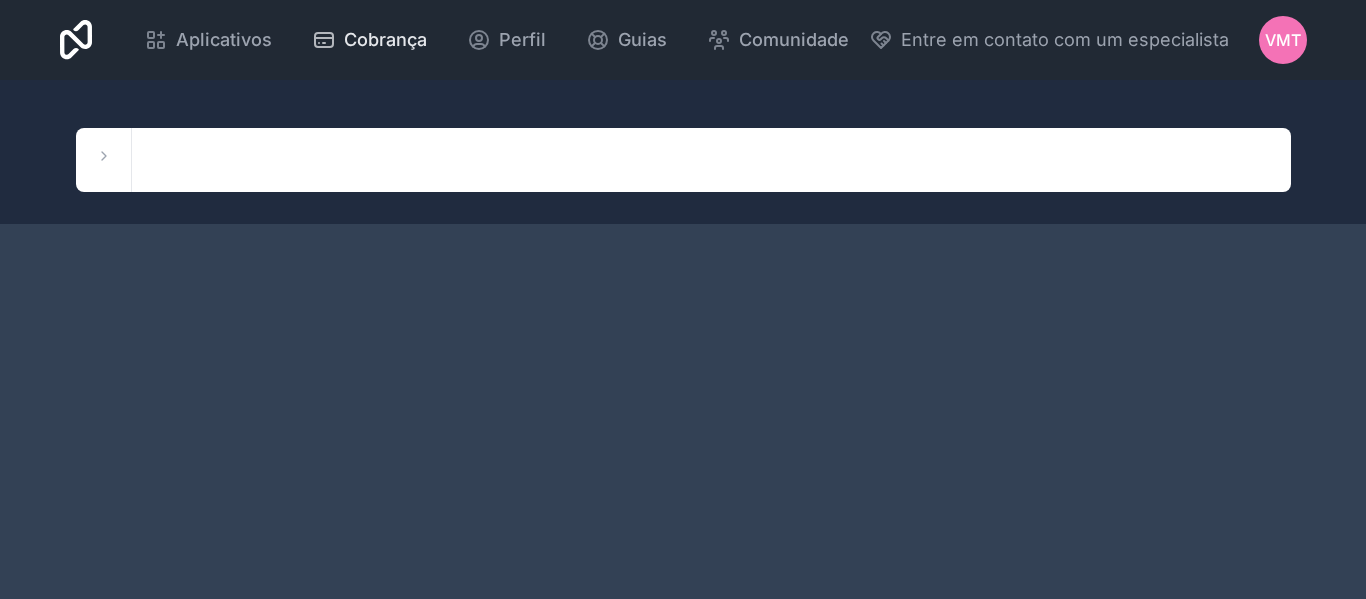 click on "Cobrança" at bounding box center (385, 39) 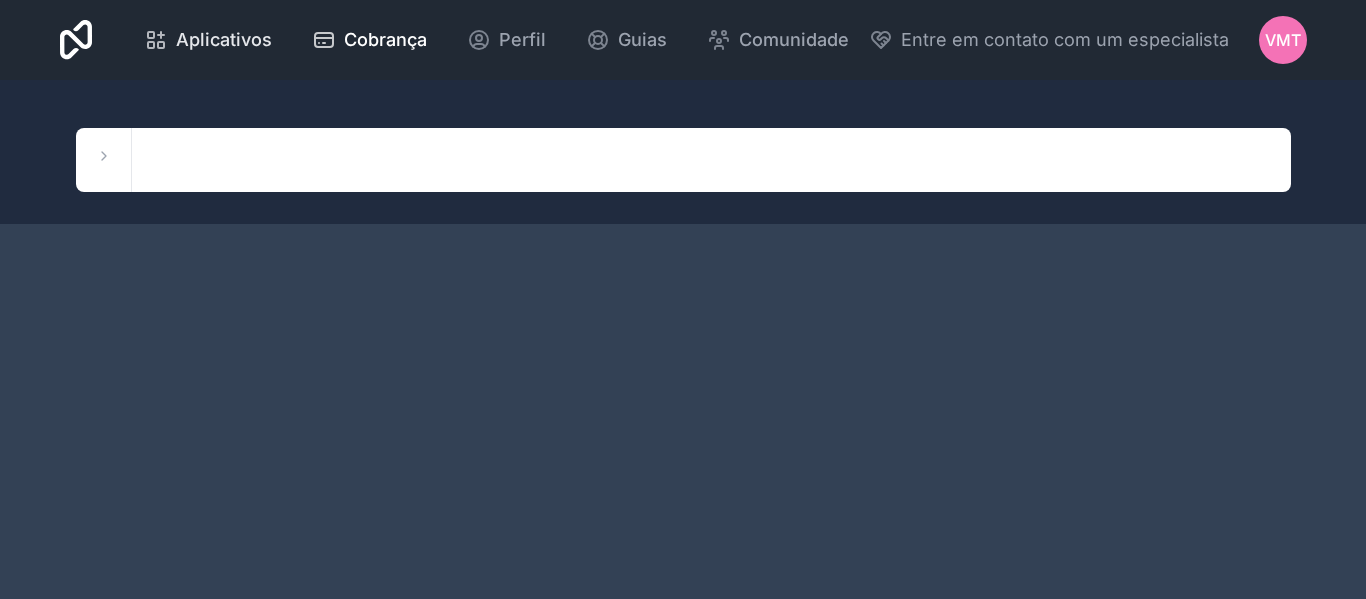 click on "Aplicativos" at bounding box center [224, 39] 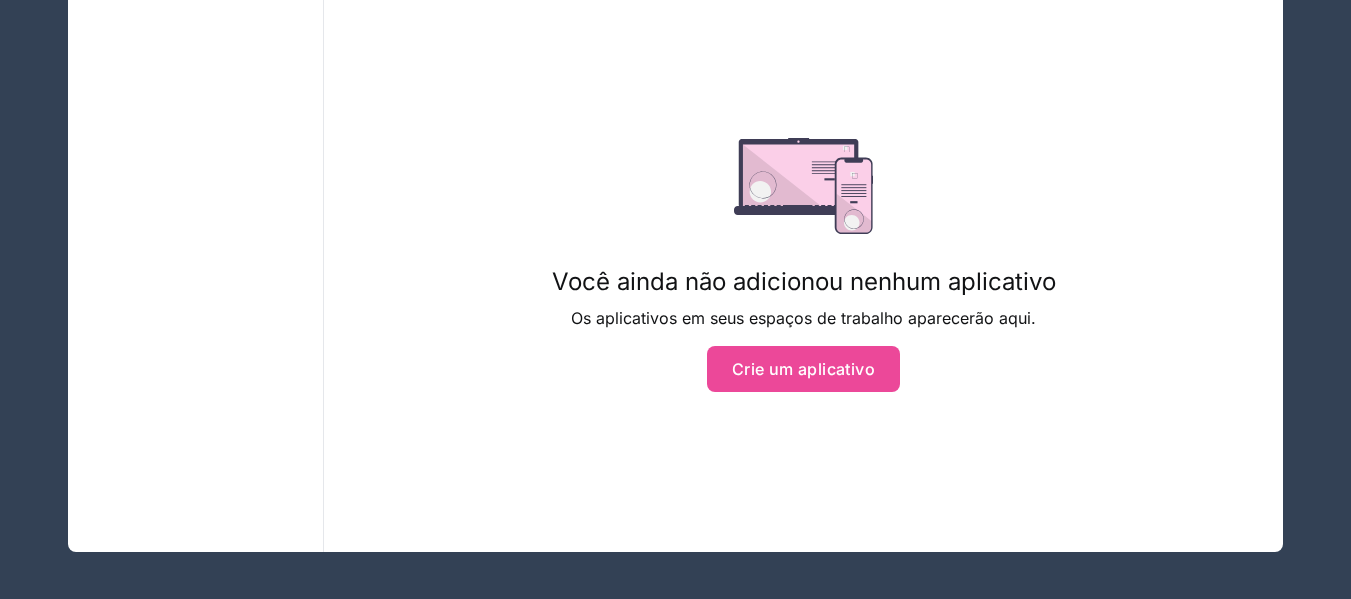 scroll, scrollTop: 271, scrollLeft: 0, axis: vertical 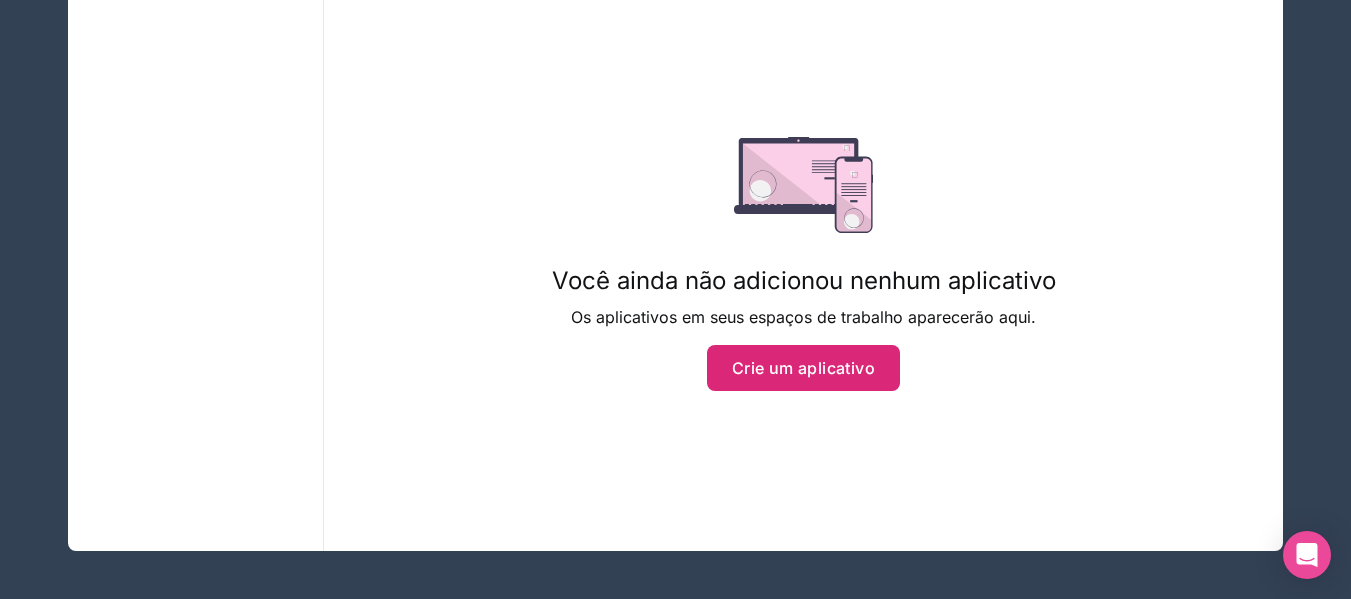 click on "Crie um aplicativo" at bounding box center (803, 368) 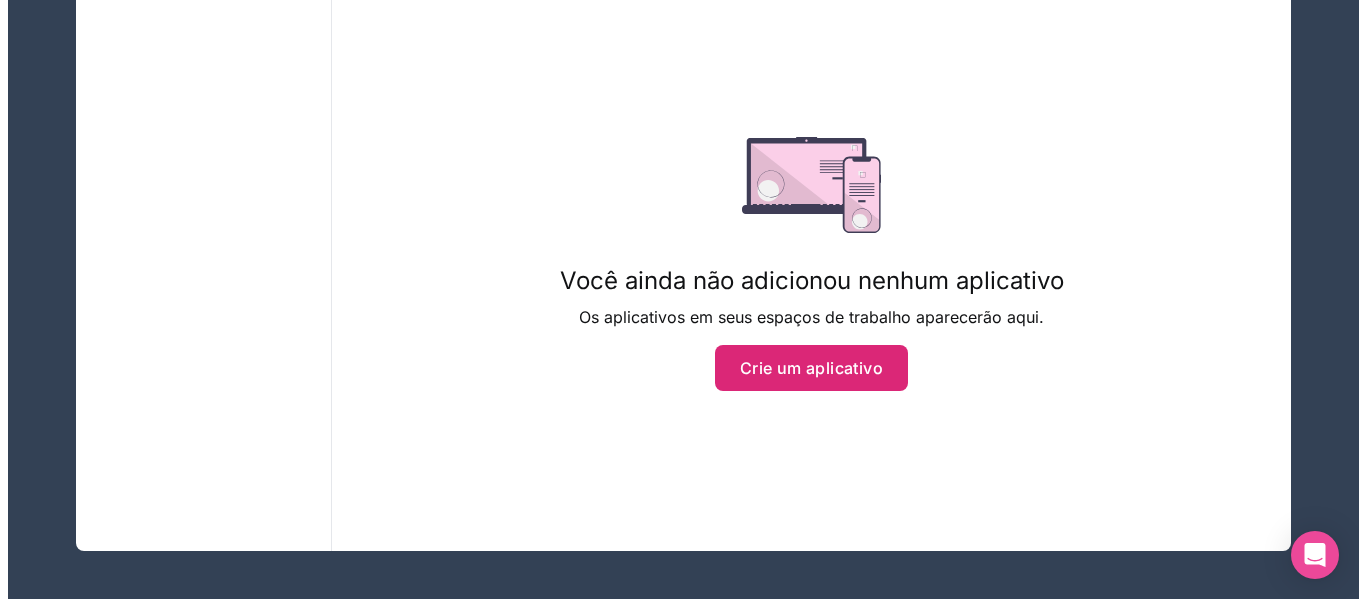 scroll, scrollTop: 0, scrollLeft: 0, axis: both 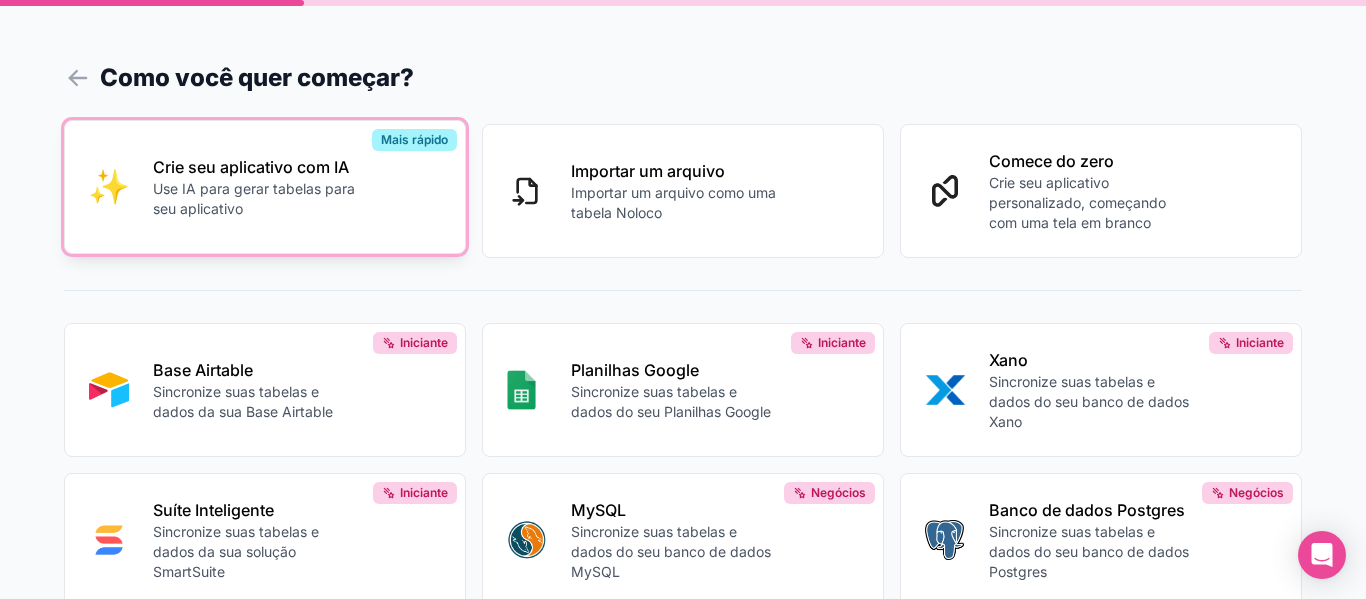 click on "Use IA para gerar tabelas para seu aplicativo" at bounding box center (254, 198) 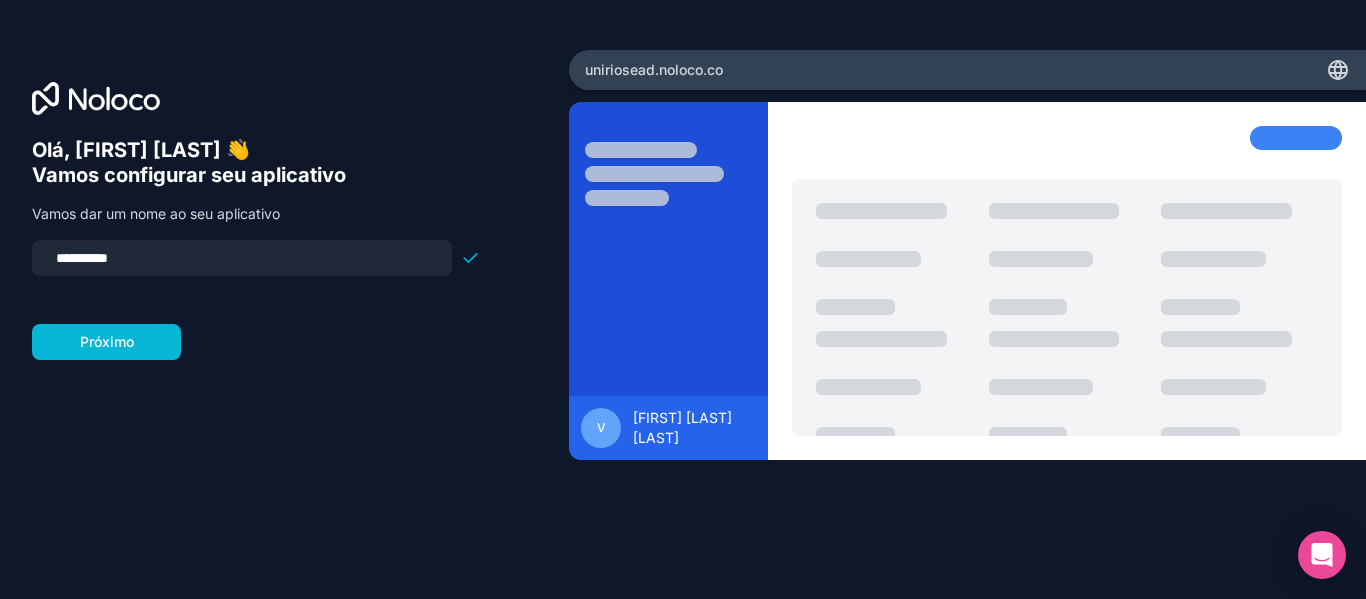 drag, startPoint x: 197, startPoint y: 254, endPoint x: 42, endPoint y: 259, distance: 155.08063 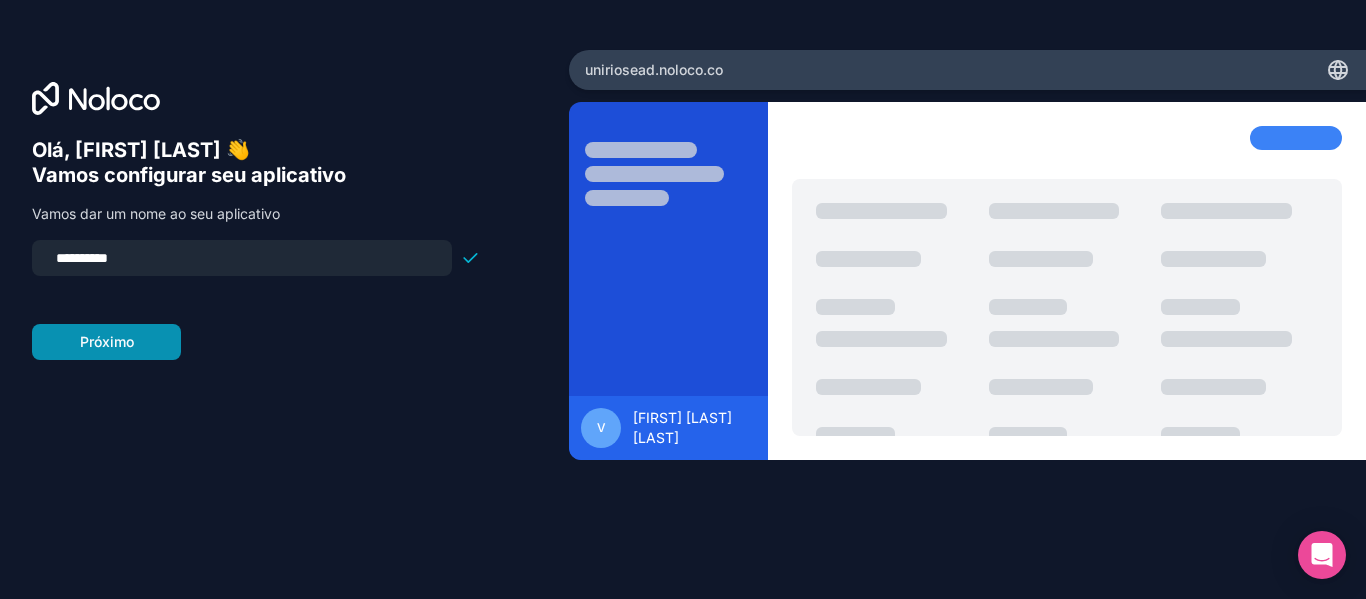 type on "**********" 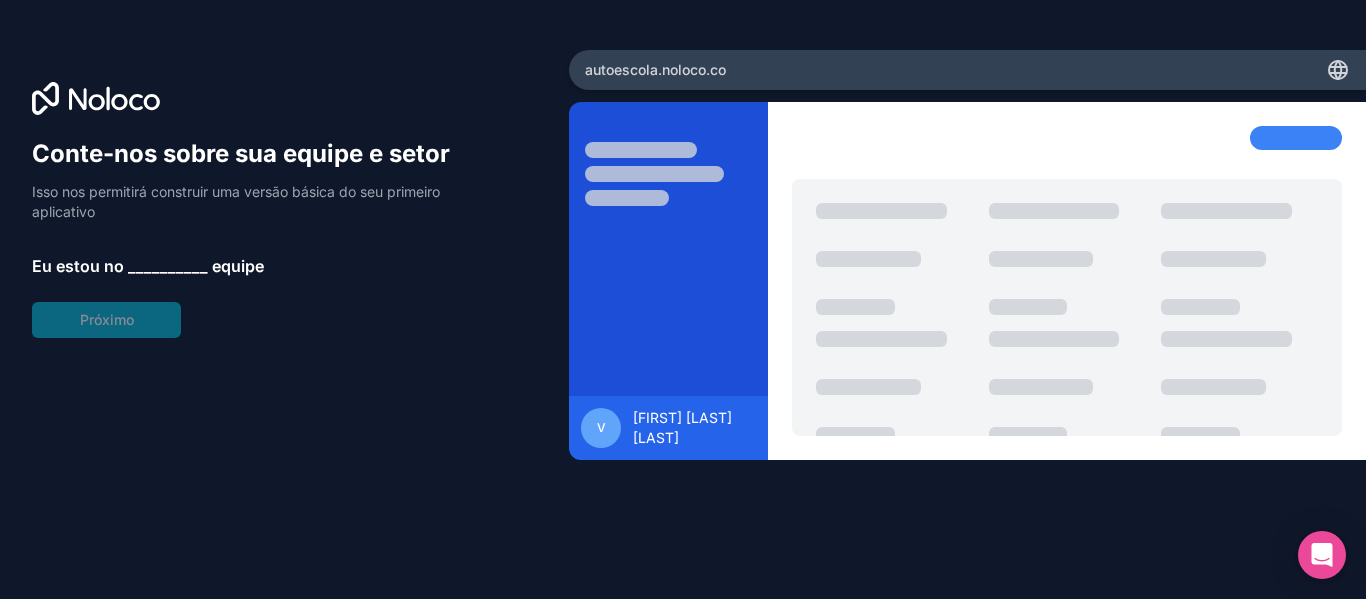 click on "__________" at bounding box center (168, 266) 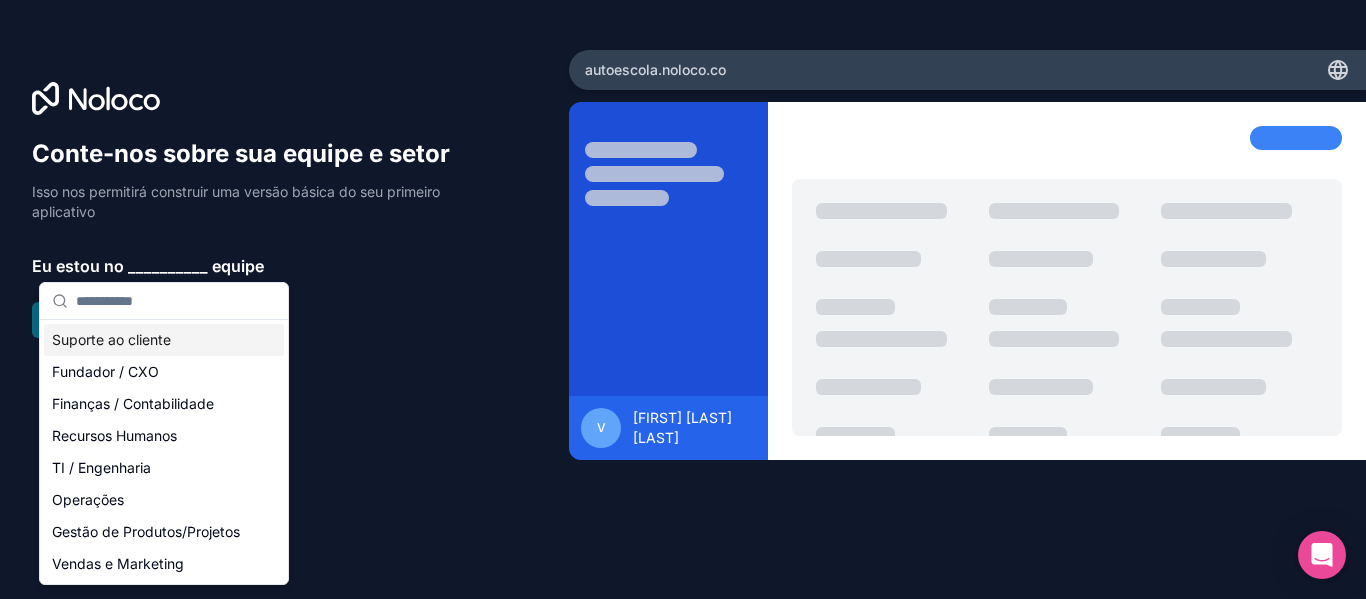 click on "Suporte ao cliente" at bounding box center (111, 339) 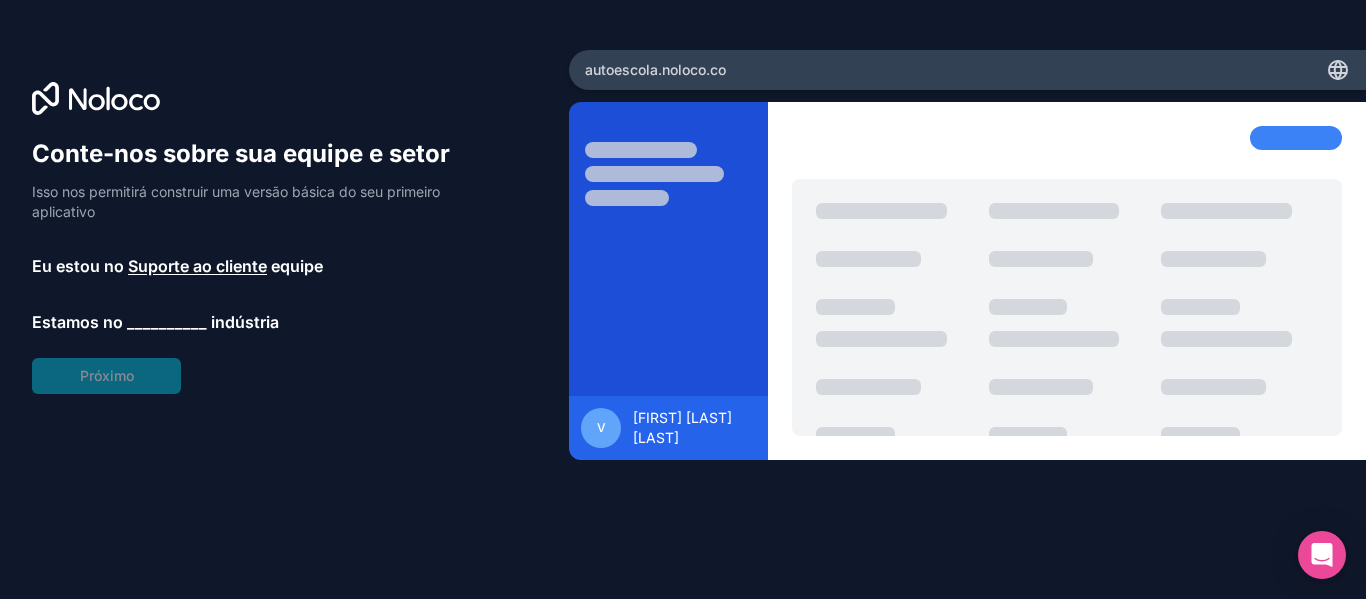 click on "__________" at bounding box center (167, 322) 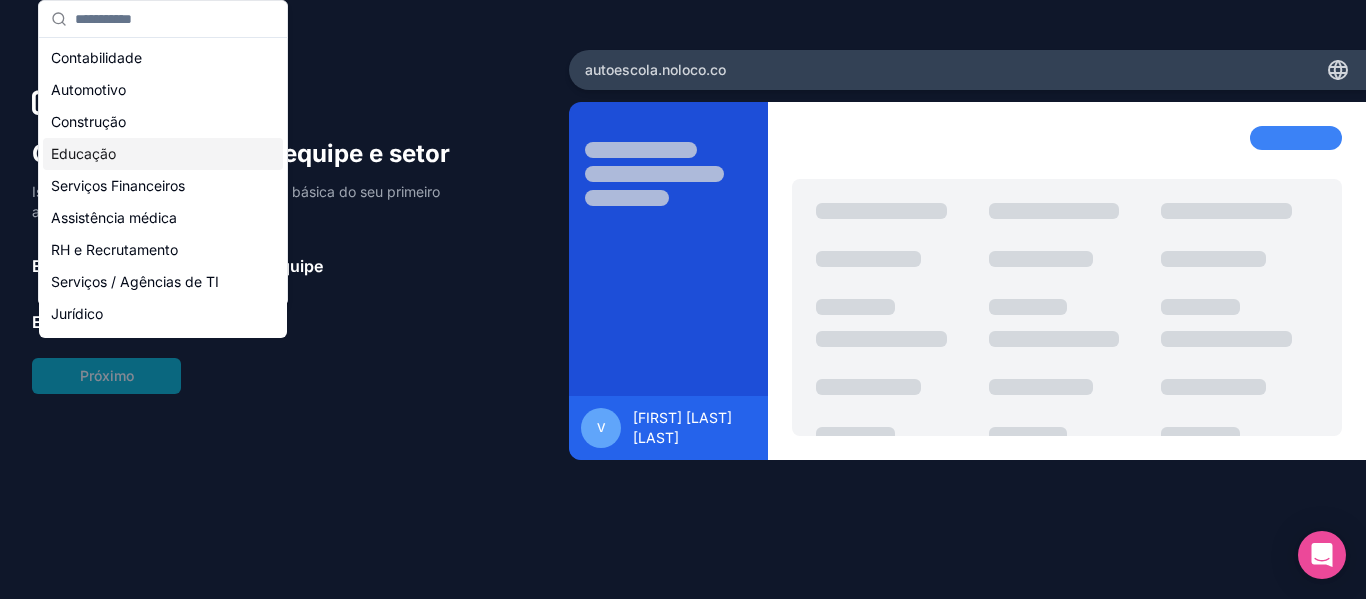 click on "Educação" at bounding box center (163, 154) 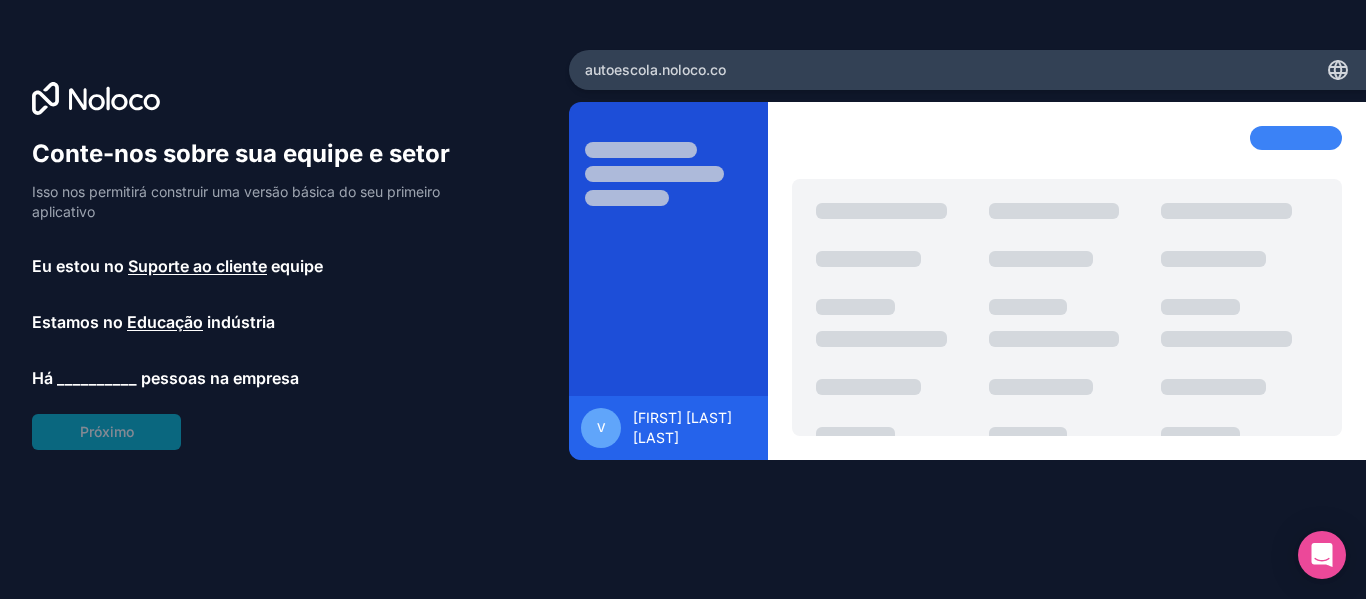 click on "__________" at bounding box center (97, 378) 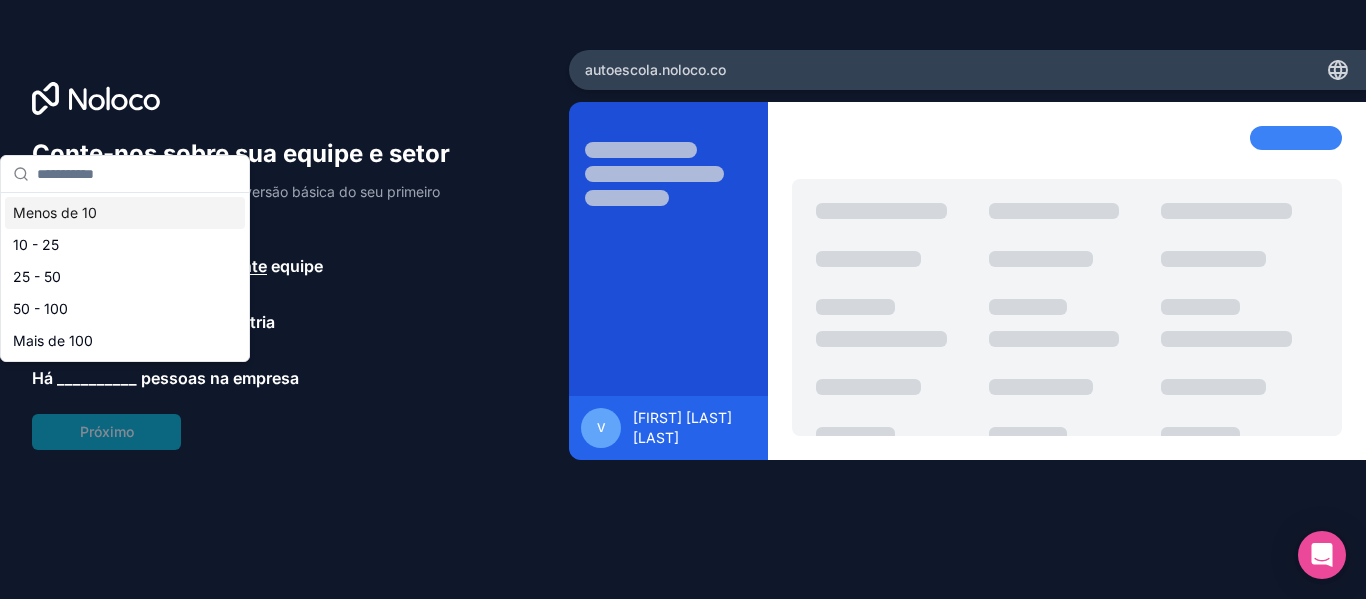 click on "Menos de 10" at bounding box center [55, 212] 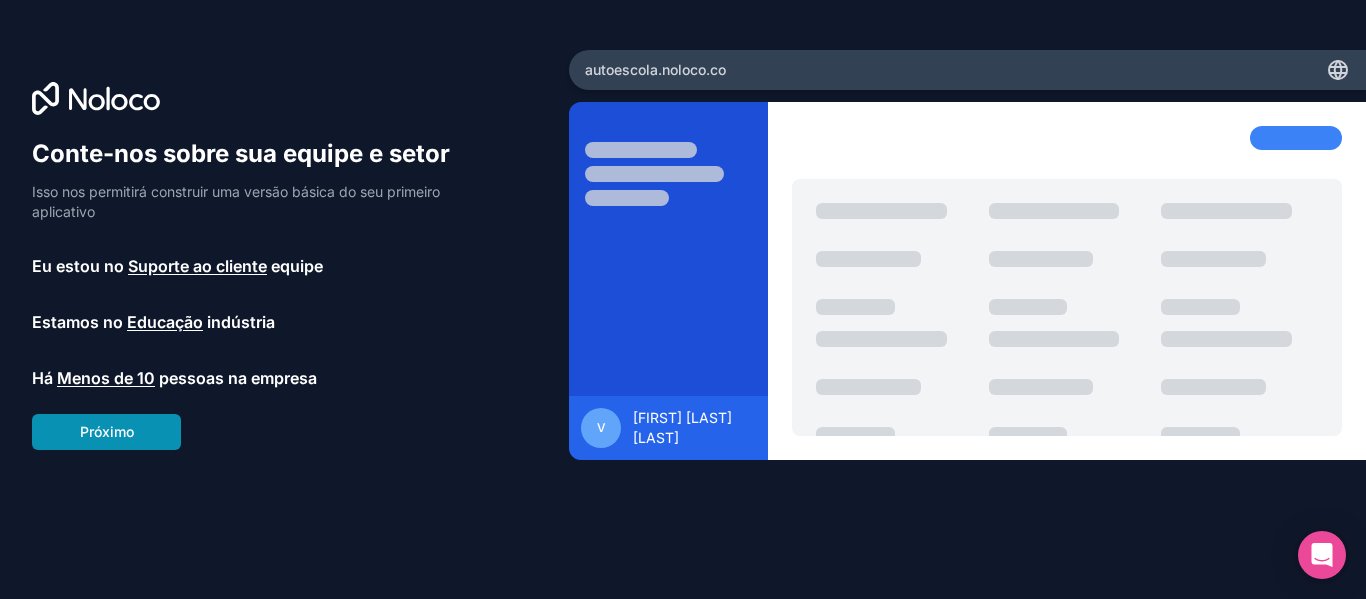 click on "Próximo" at bounding box center (107, 431) 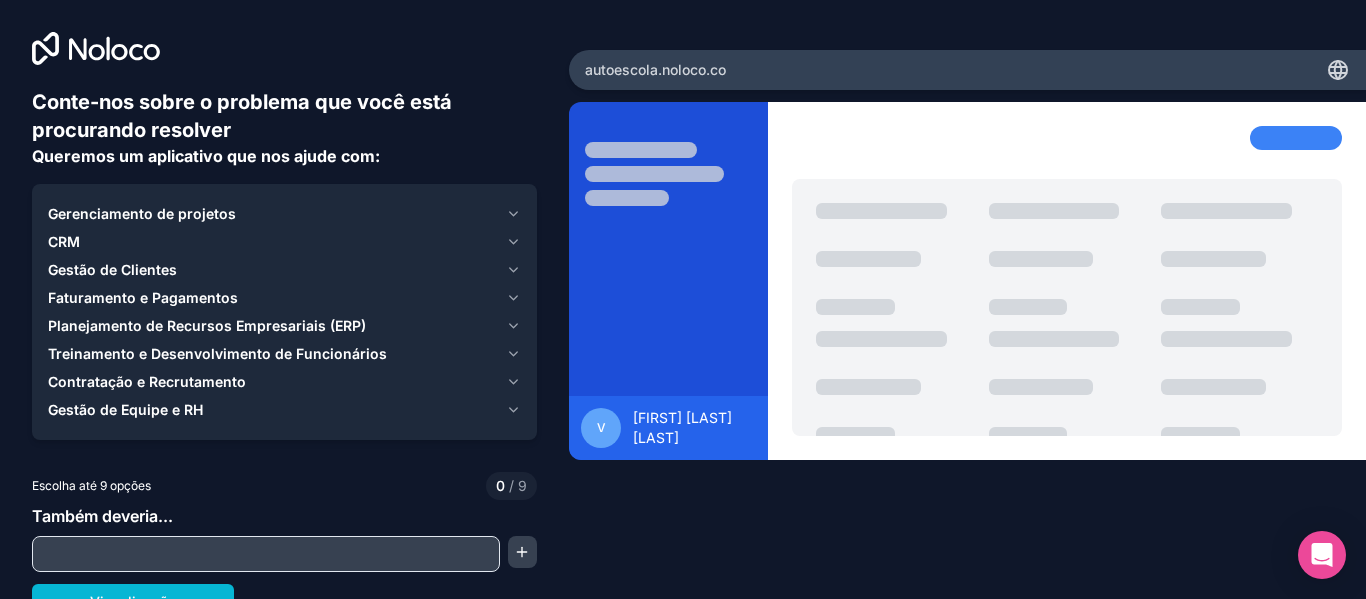 scroll, scrollTop: 21, scrollLeft: 0, axis: vertical 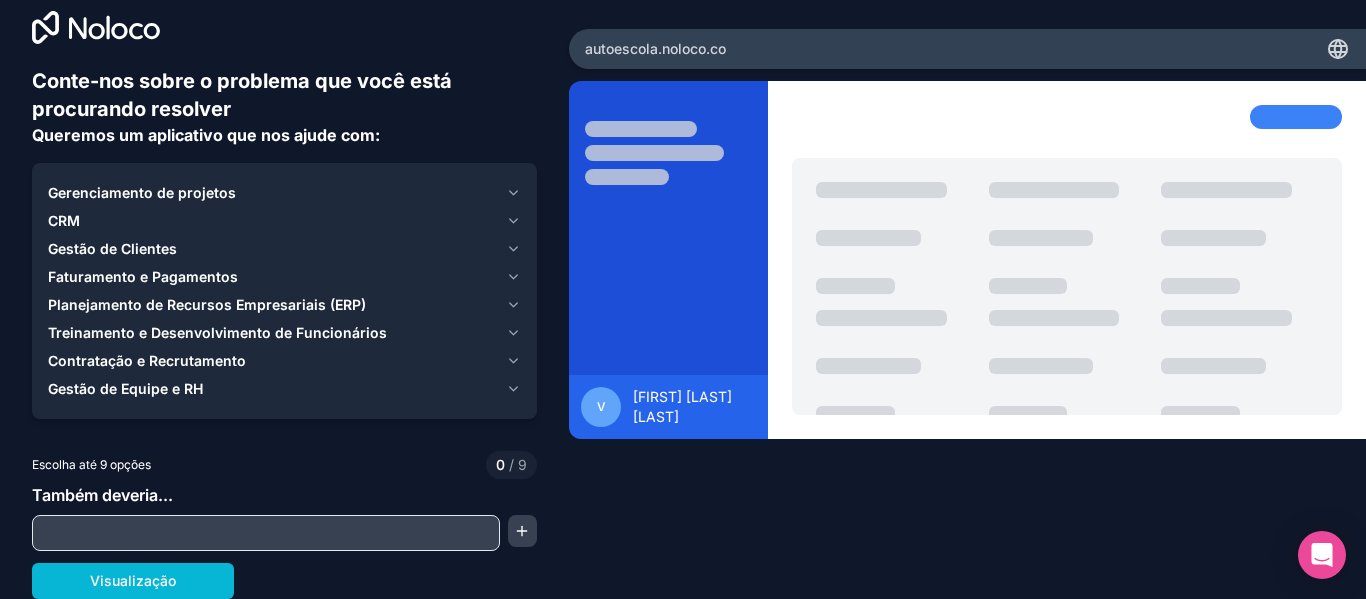 click on "Gestão de Clientes" at bounding box center [112, 248] 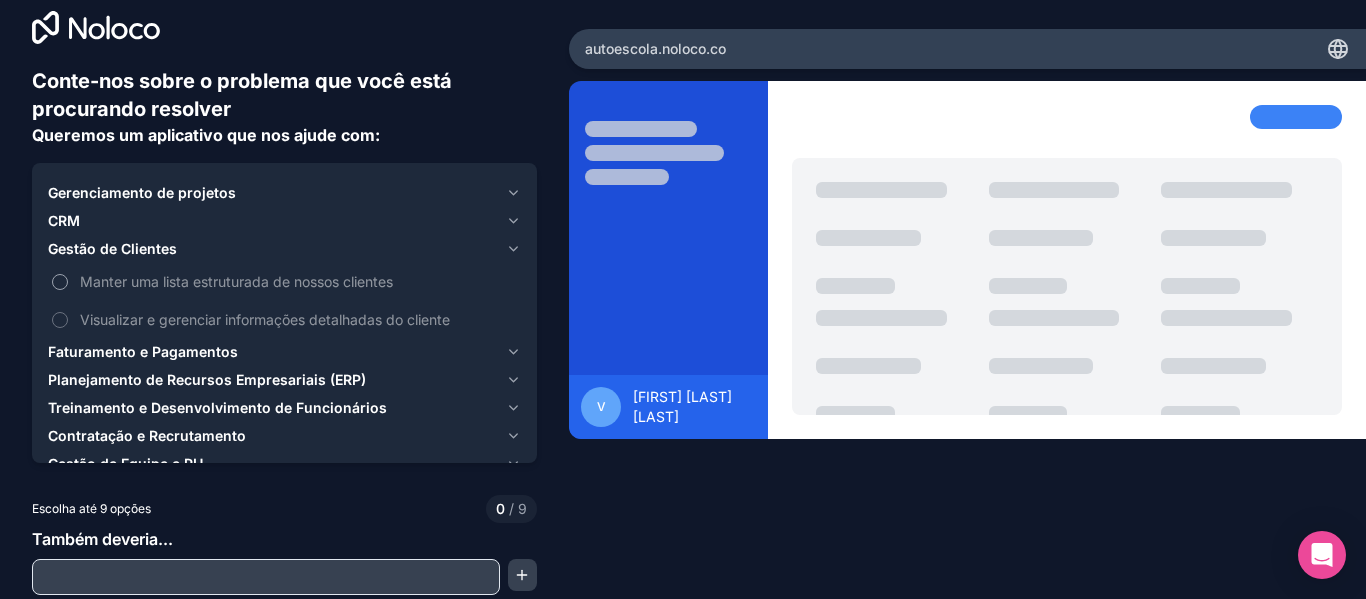 click on "Manter uma lista estruturada de nossos clientes" at bounding box center (60, 282) 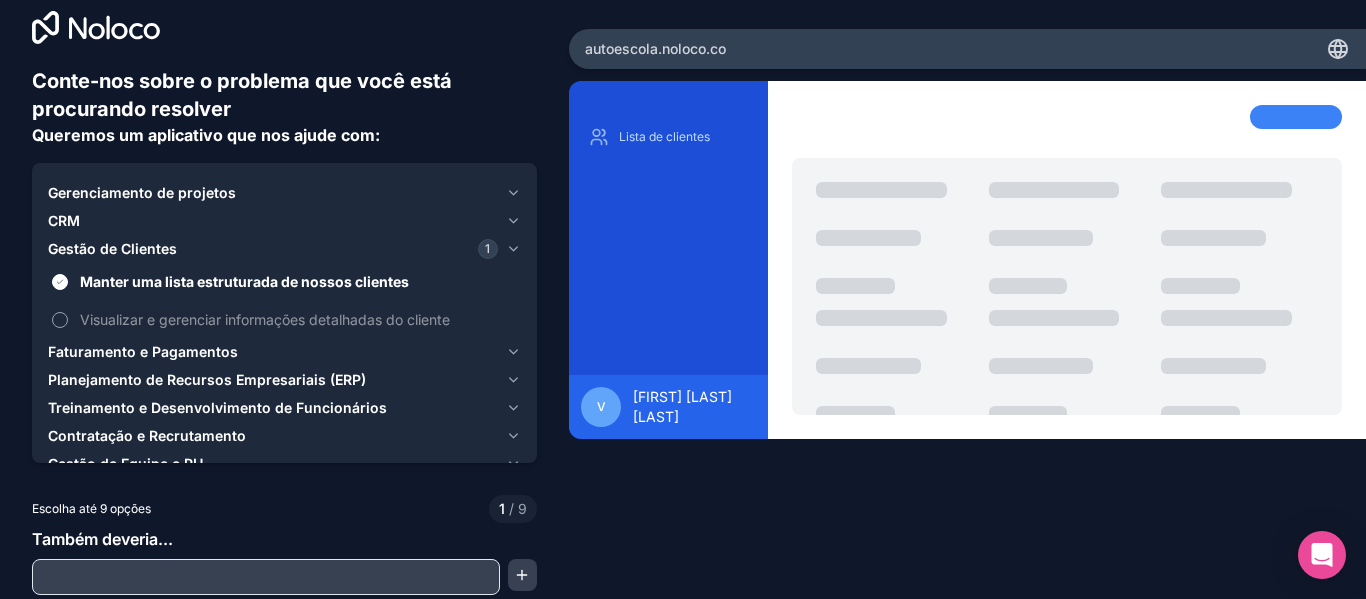 click on "Visualizar e gerenciar informações detalhadas do cliente" at bounding box center (60, 320) 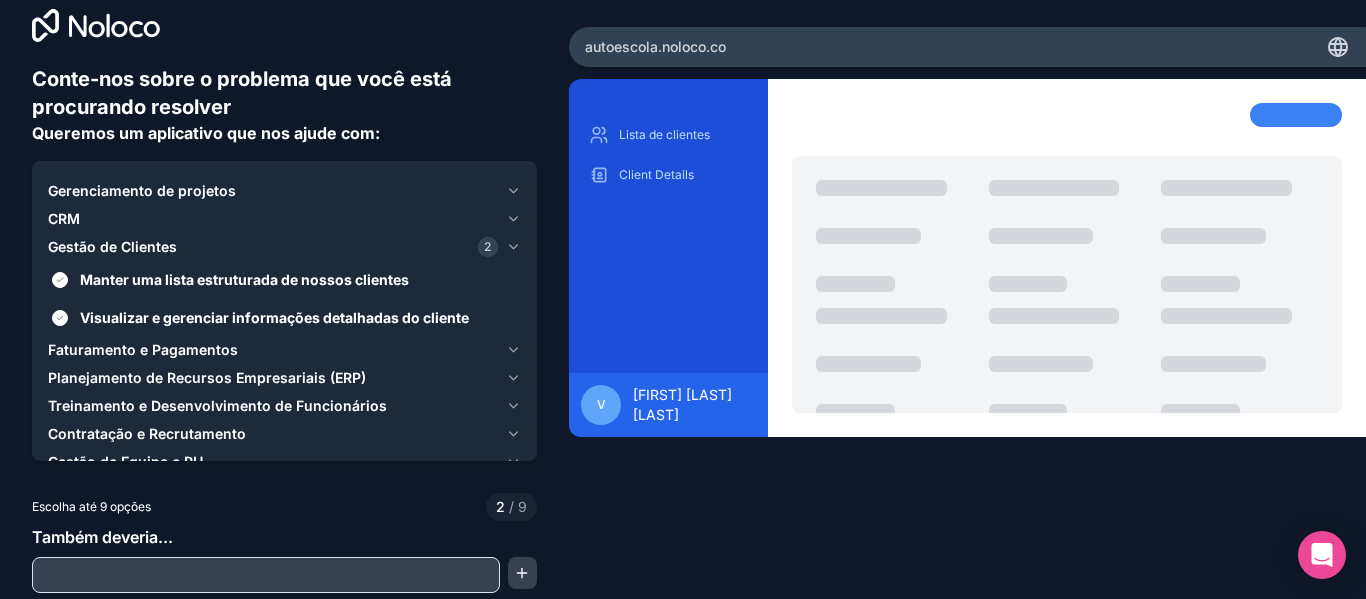 scroll, scrollTop: 0, scrollLeft: 0, axis: both 